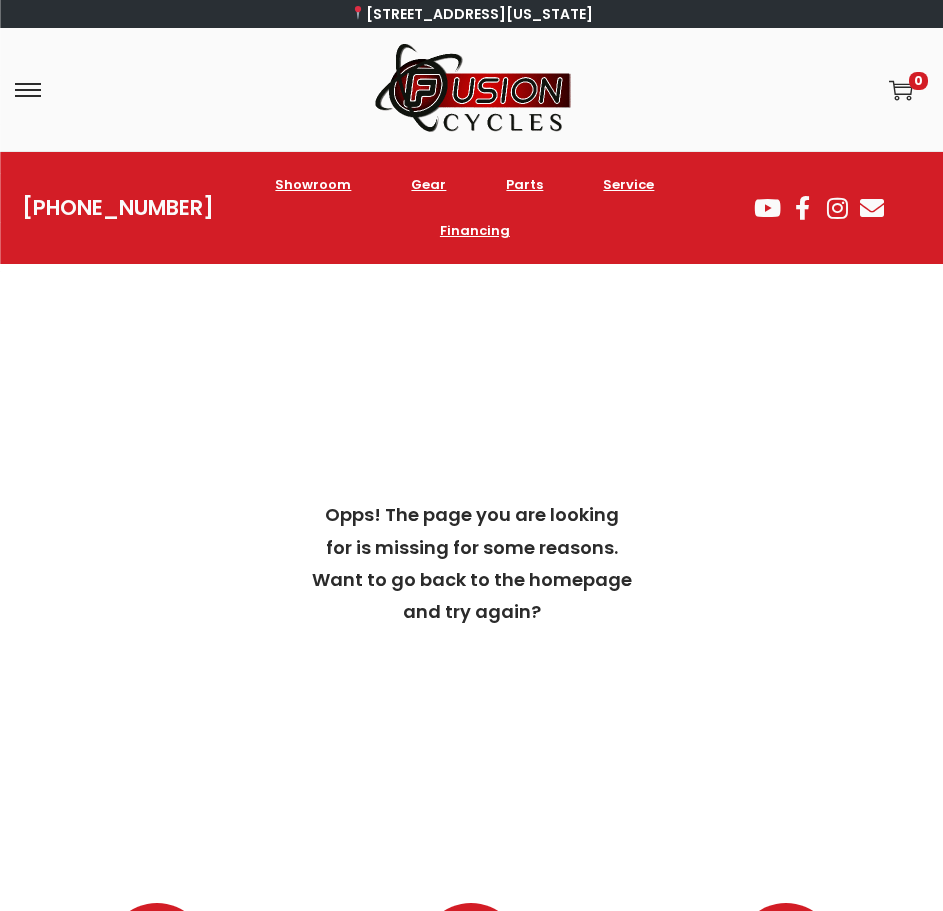 scroll, scrollTop: 0, scrollLeft: 0, axis: both 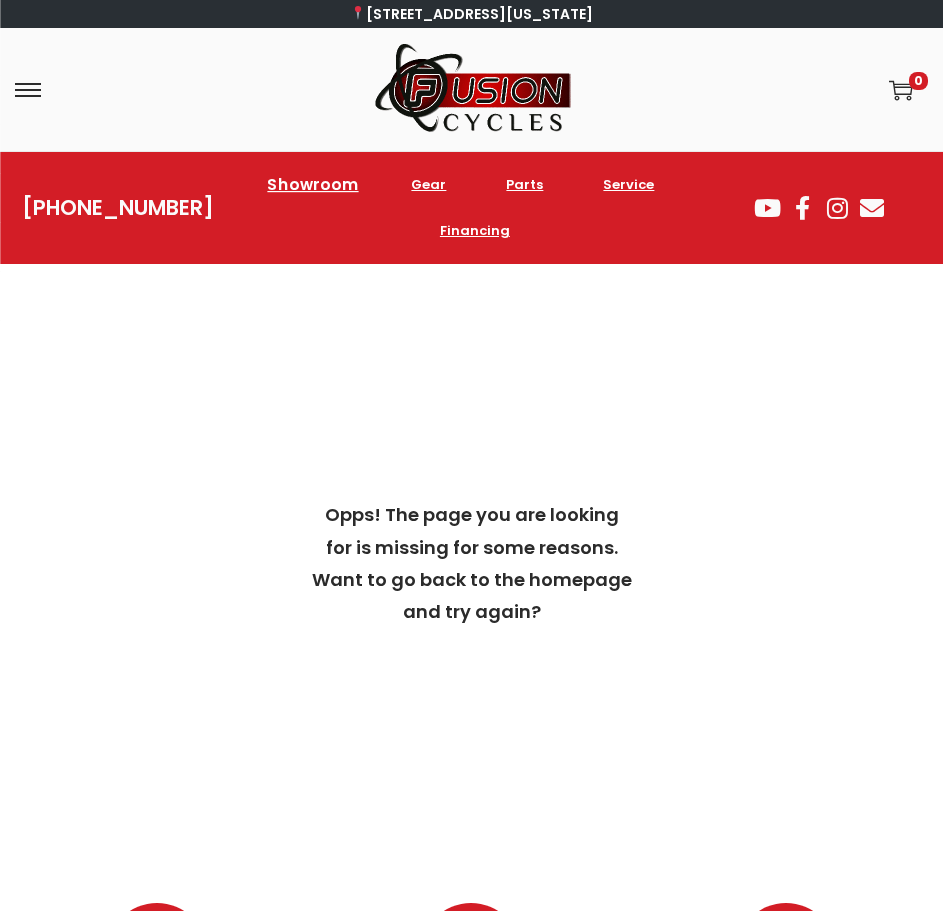 click on "Showroom" 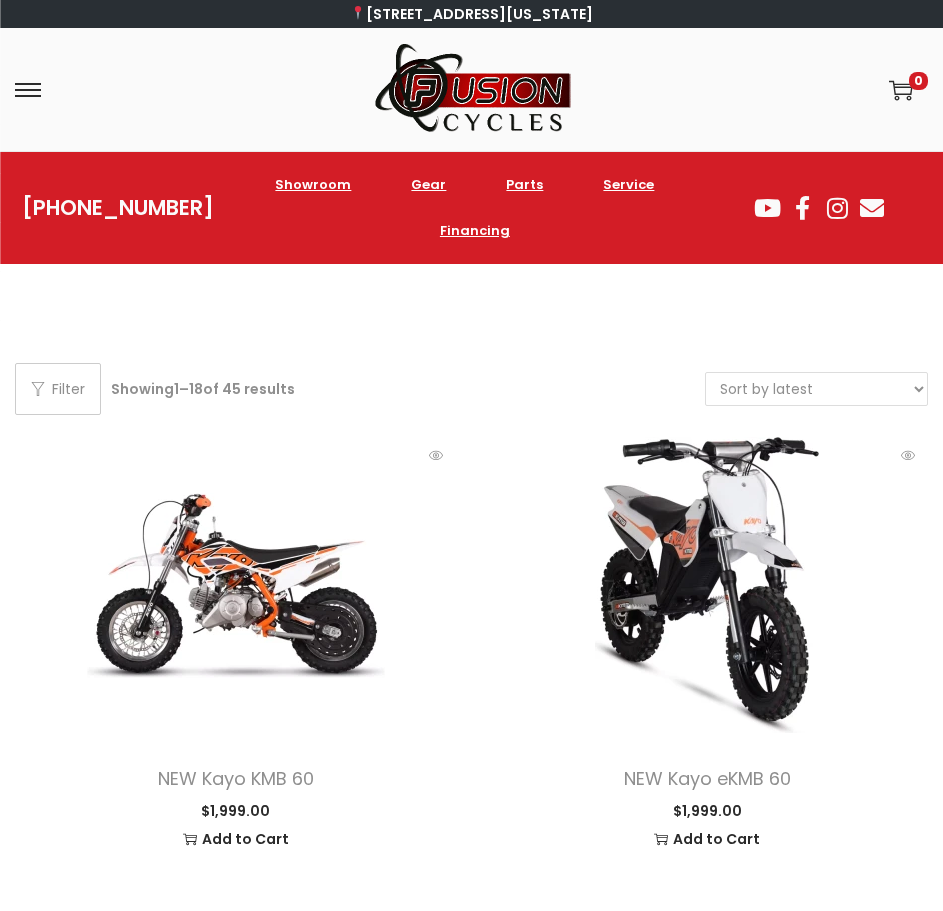 scroll, scrollTop: 0, scrollLeft: 0, axis: both 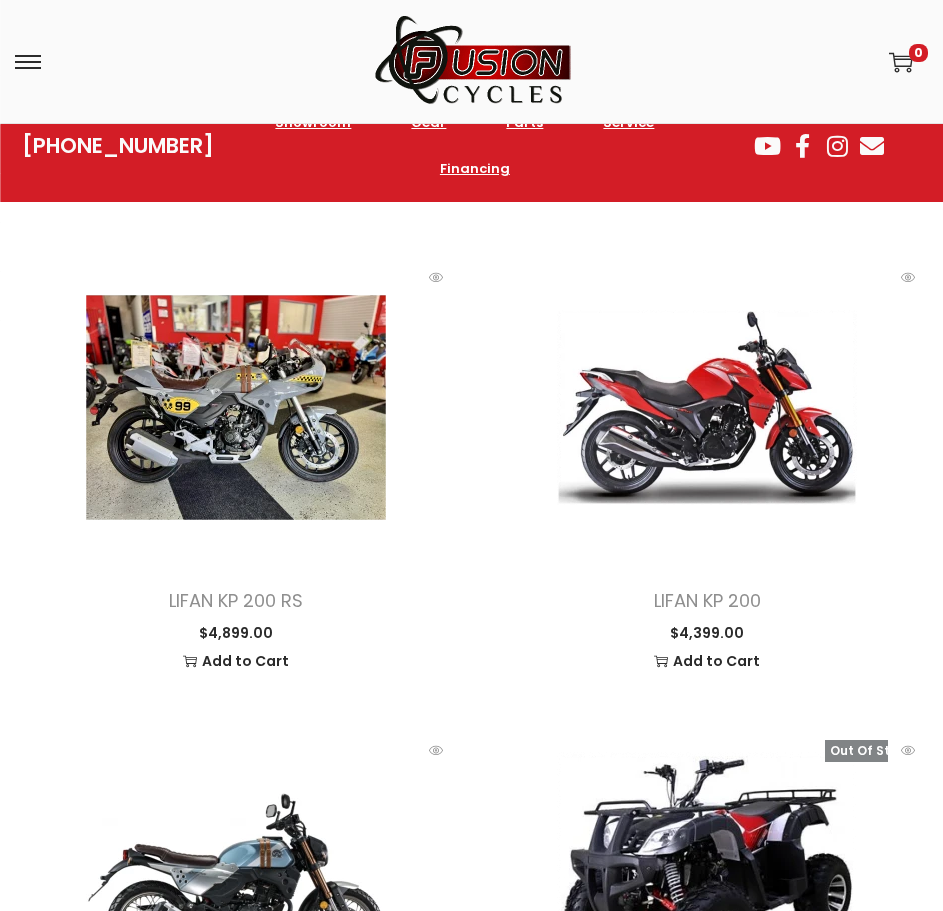 click at bounding box center [235, 407] 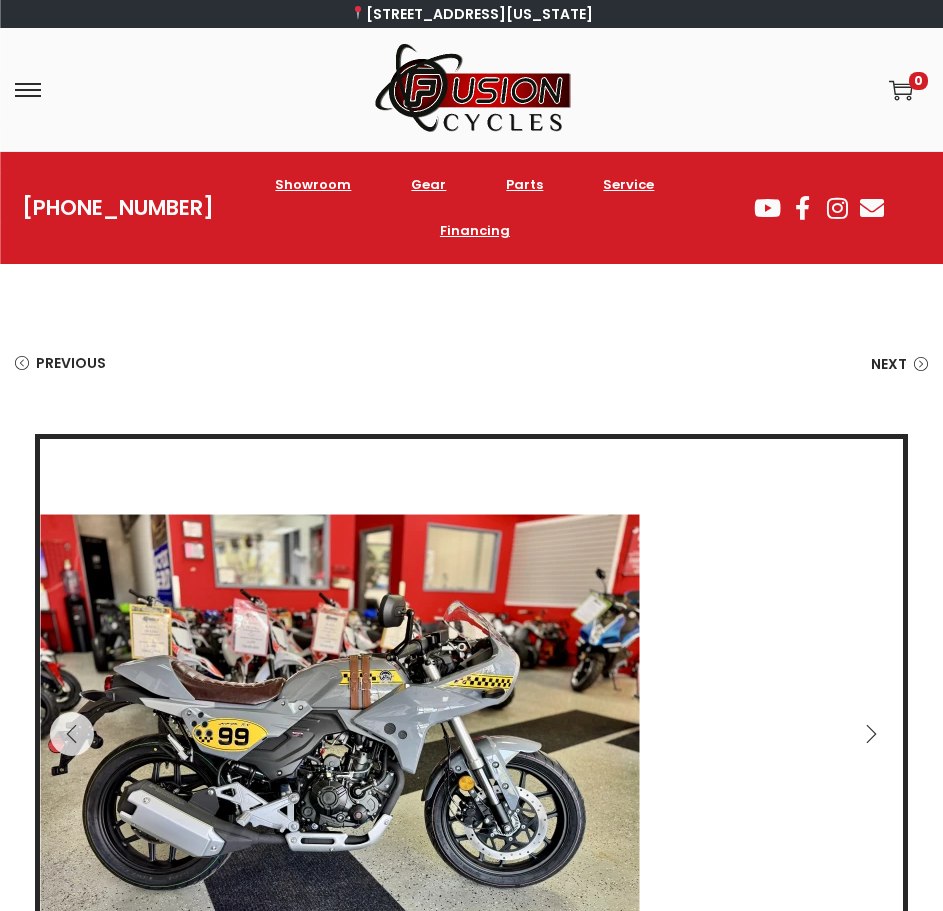 scroll, scrollTop: 0, scrollLeft: 0, axis: both 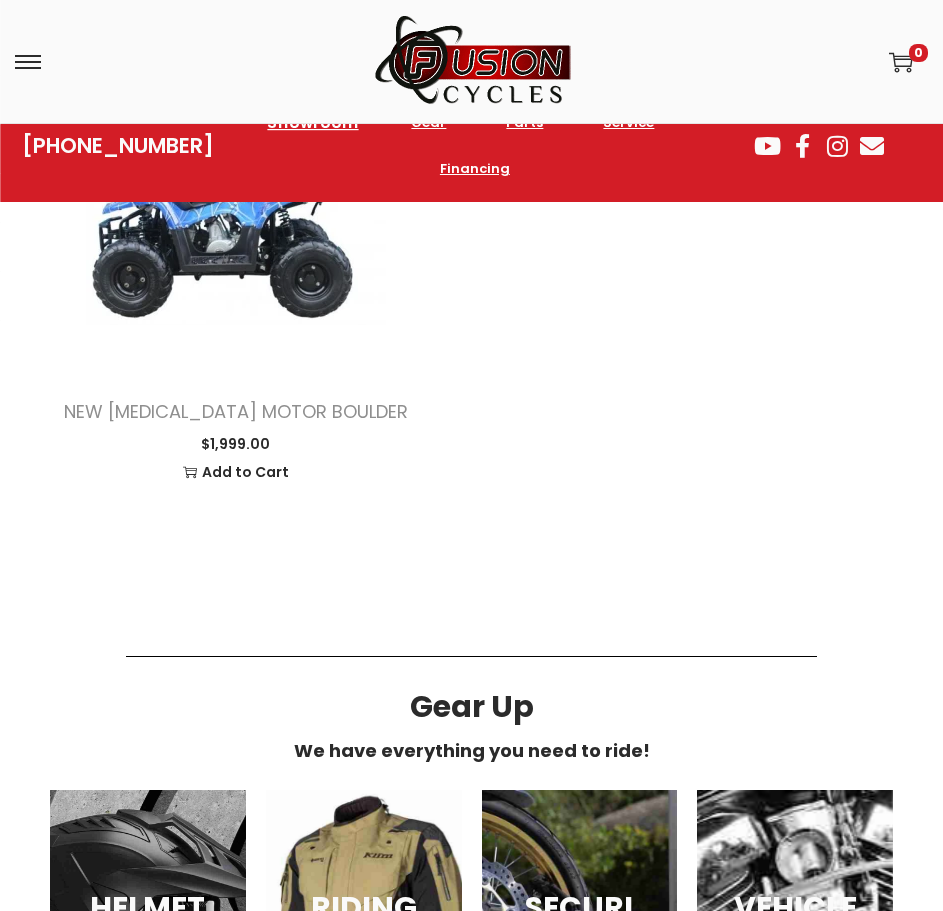 click on "Showroom" 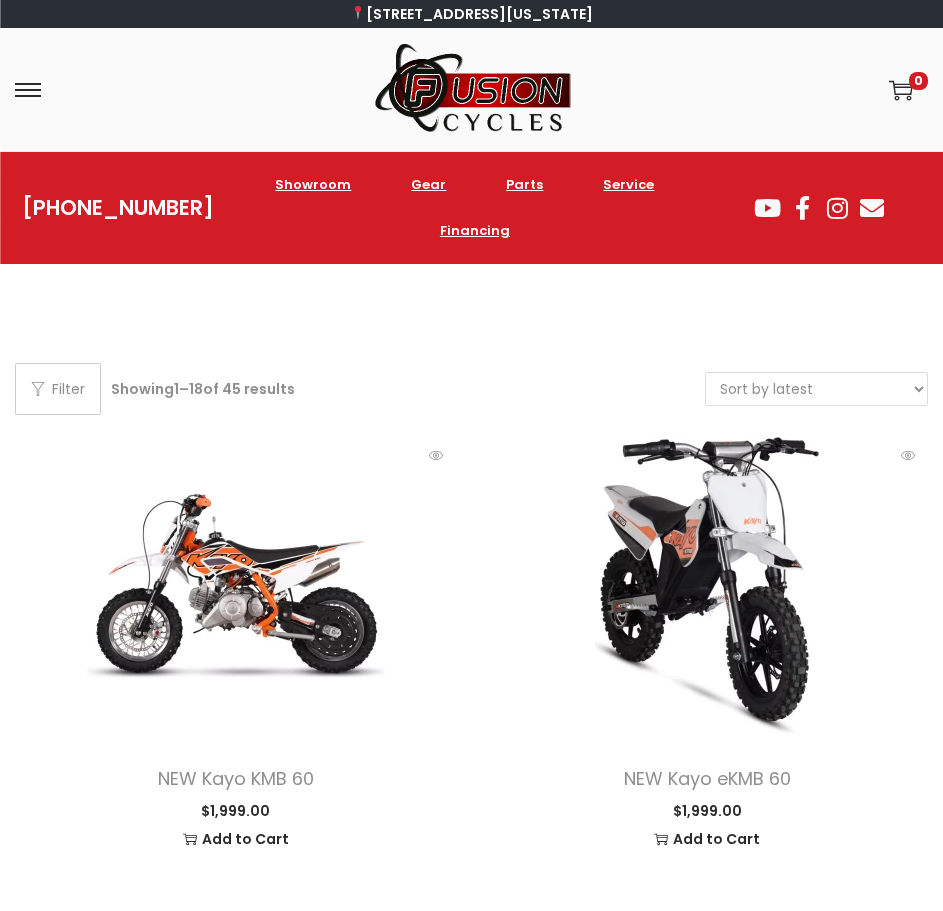 scroll, scrollTop: 0, scrollLeft: 0, axis: both 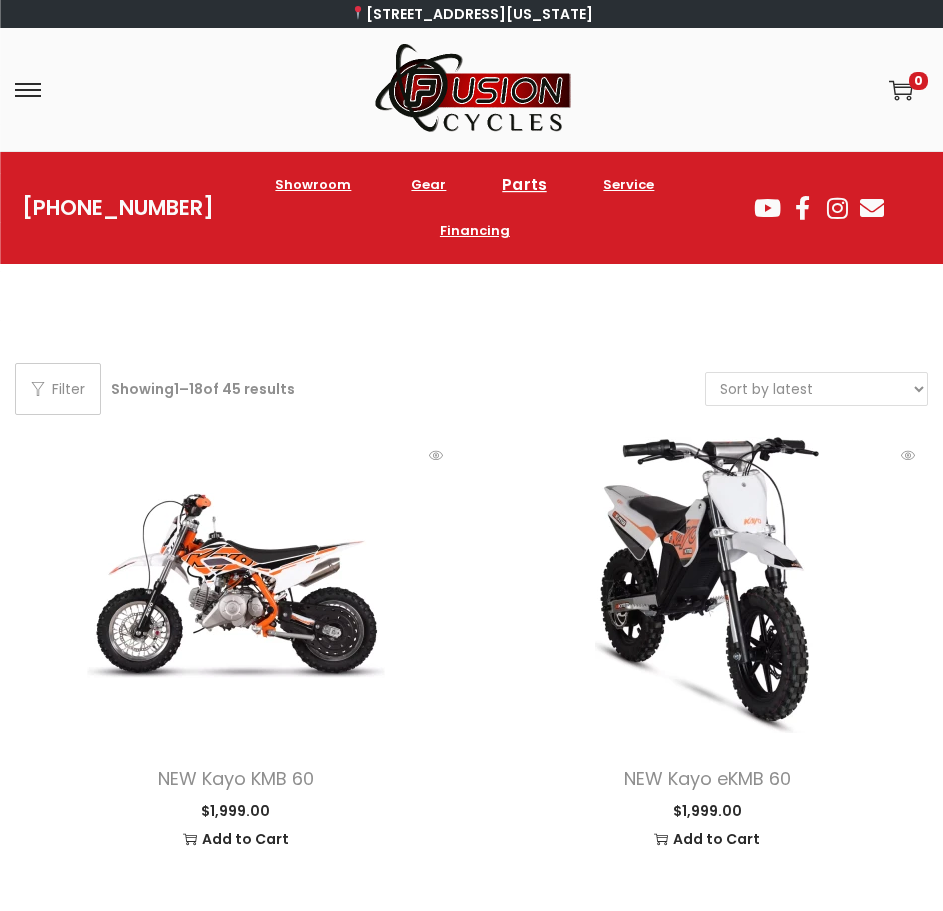 click on "Parts" 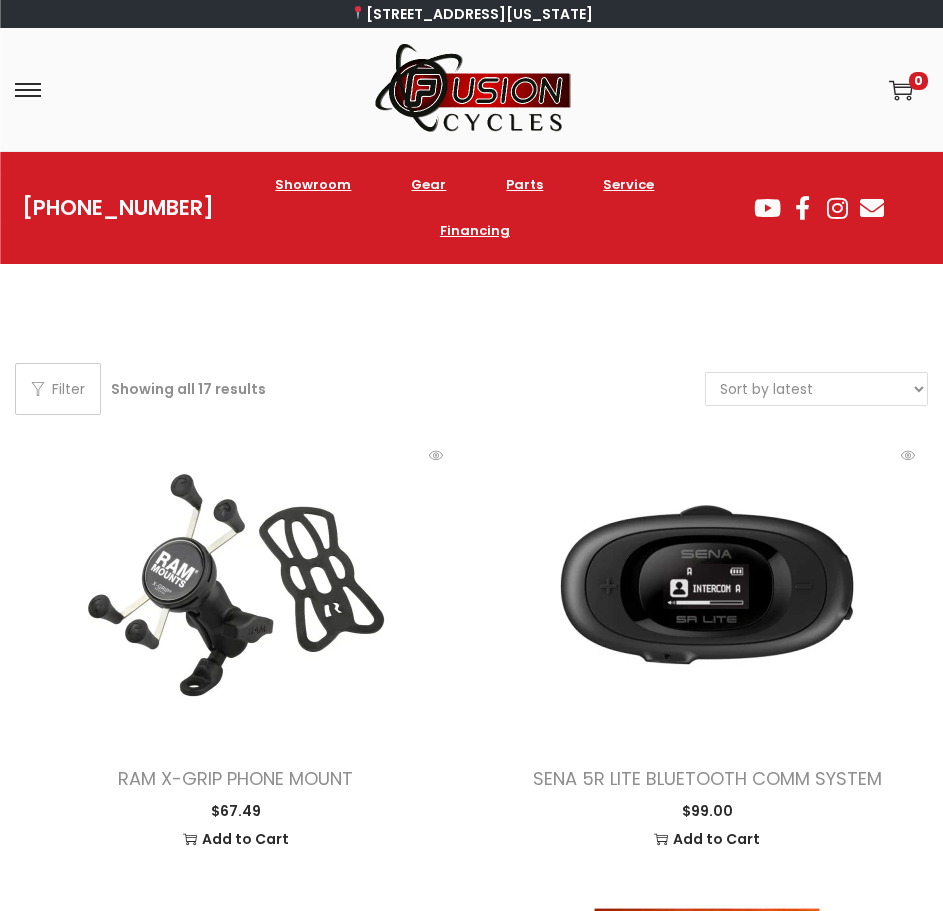 scroll, scrollTop: 0, scrollLeft: 0, axis: both 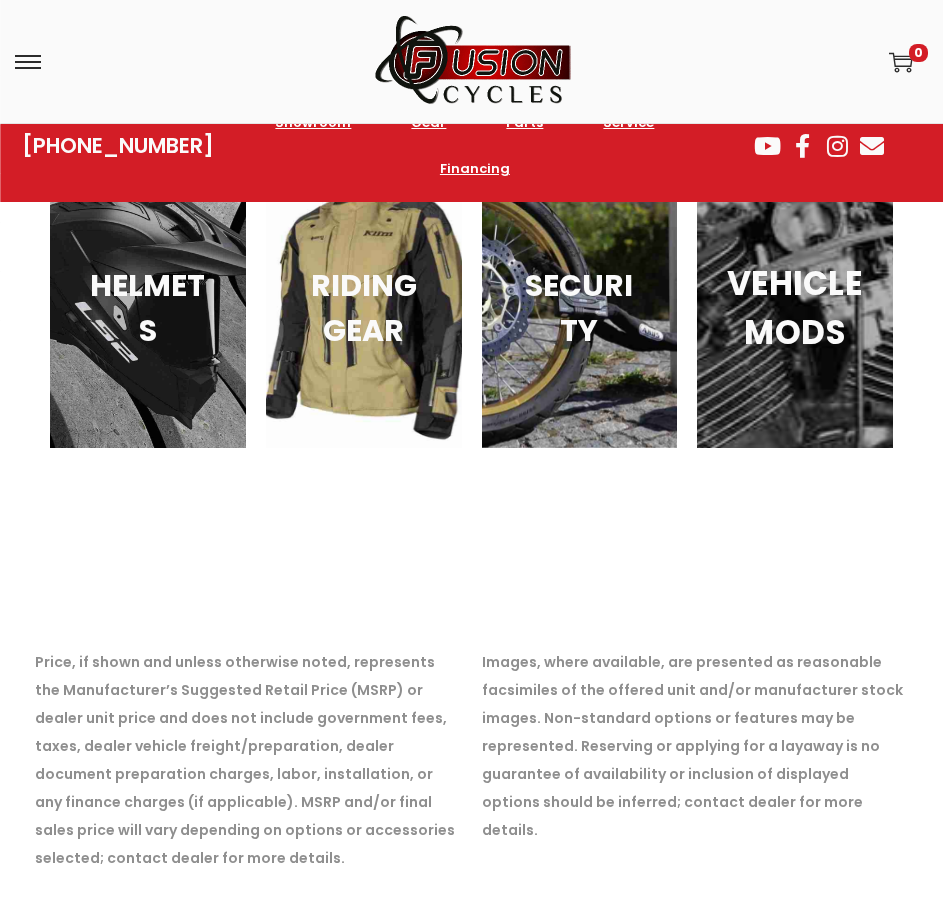 click on "VEHICLE MODS" at bounding box center [795, 308] 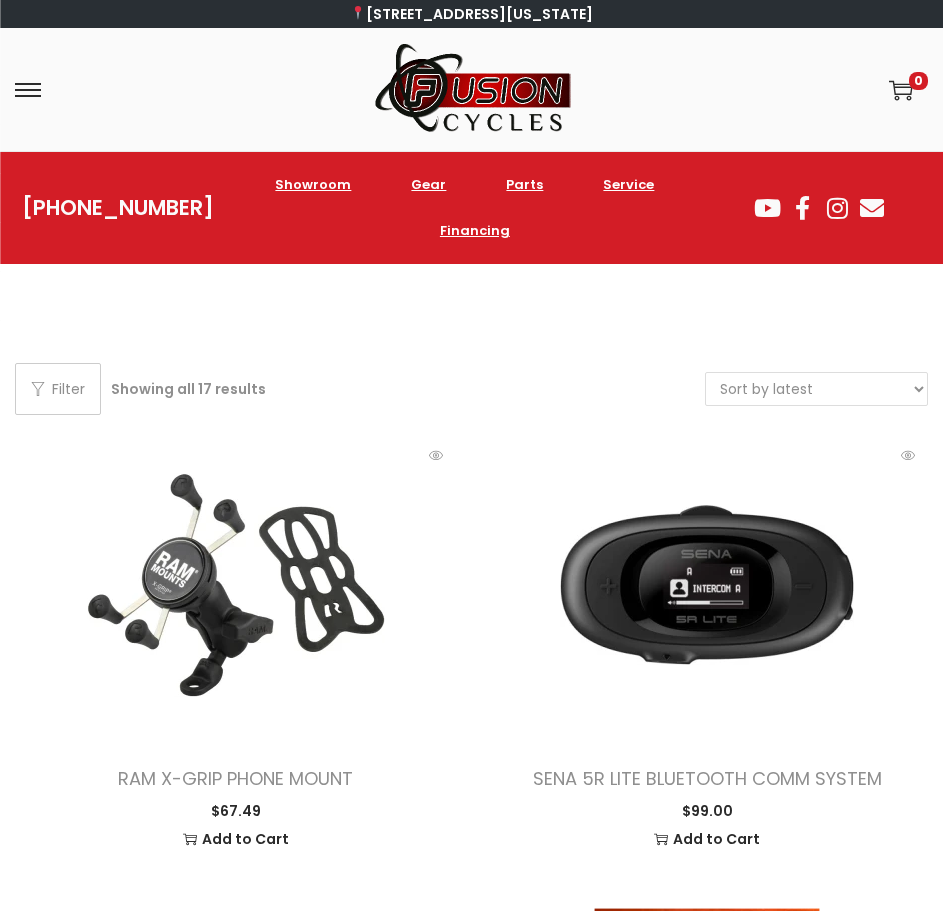 scroll, scrollTop: 0, scrollLeft: 0, axis: both 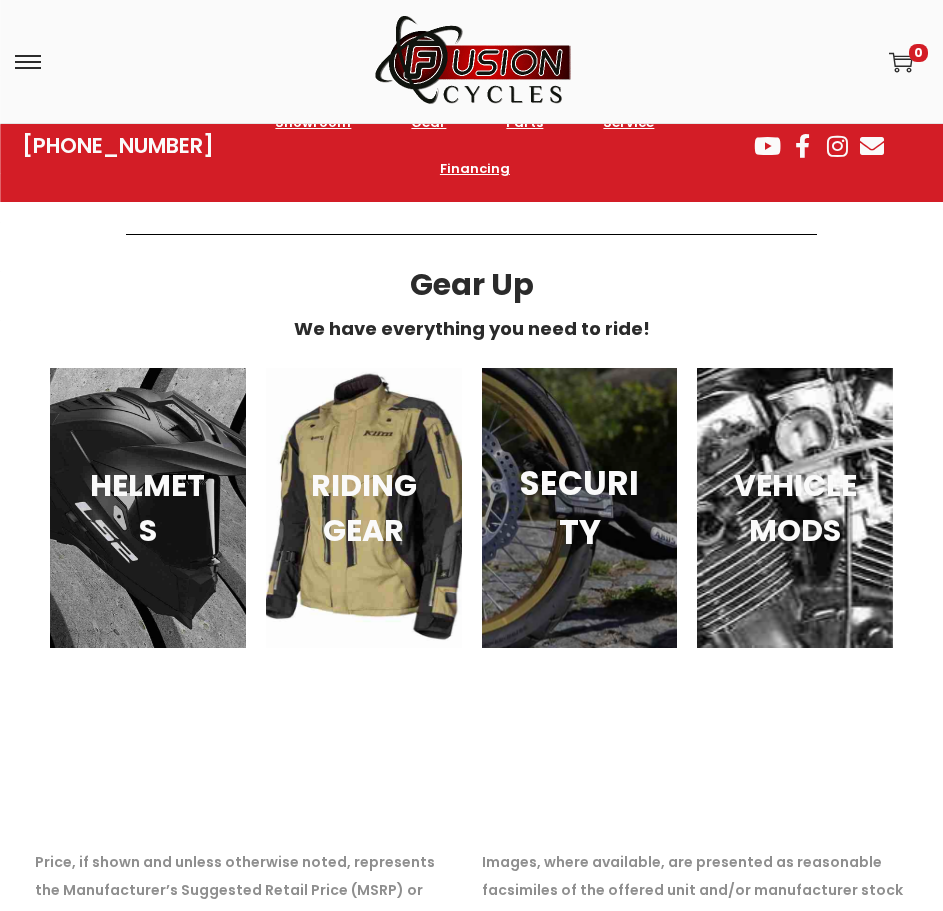 click on "SECURITY" at bounding box center (579, 508) 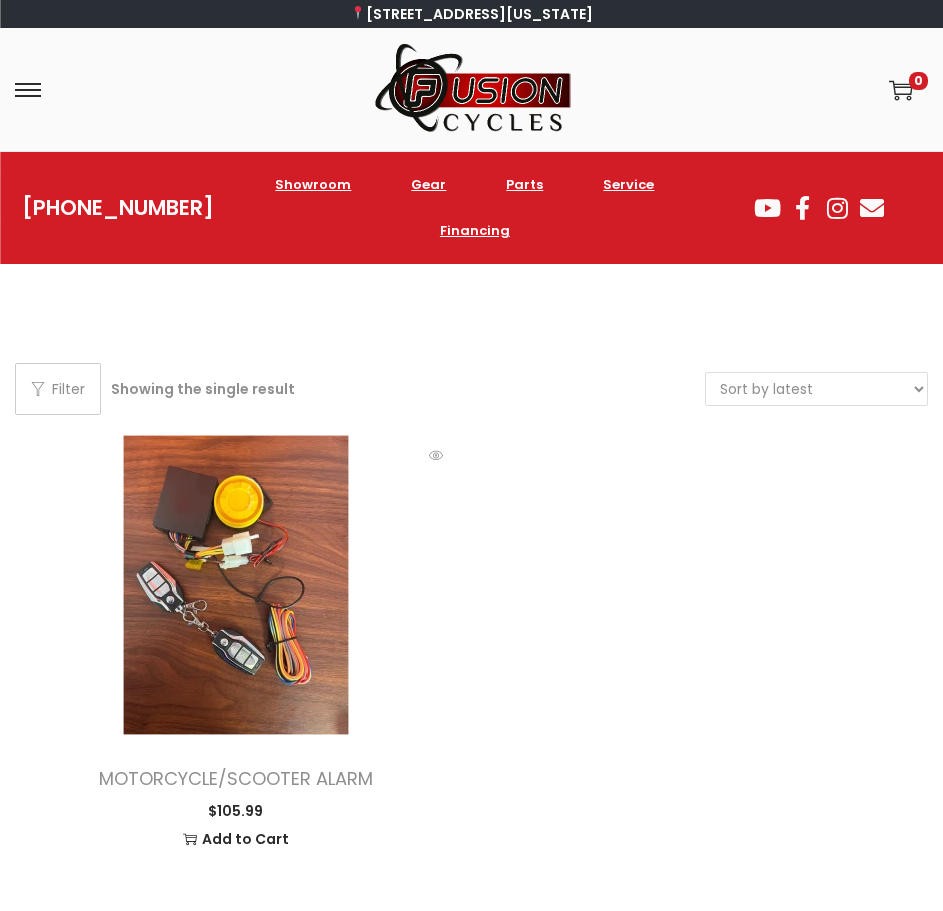 scroll, scrollTop: 0, scrollLeft: 0, axis: both 